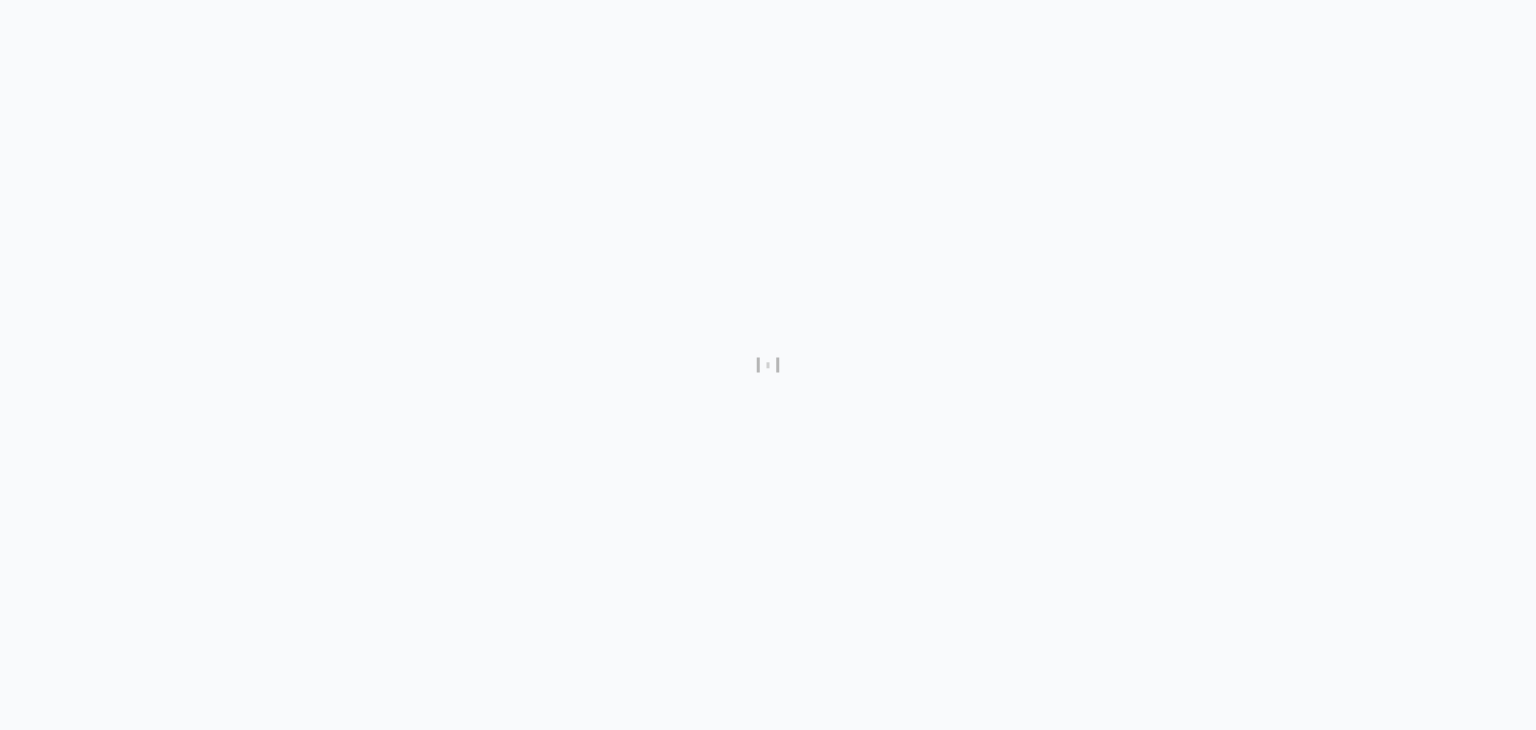 scroll, scrollTop: 0, scrollLeft: 0, axis: both 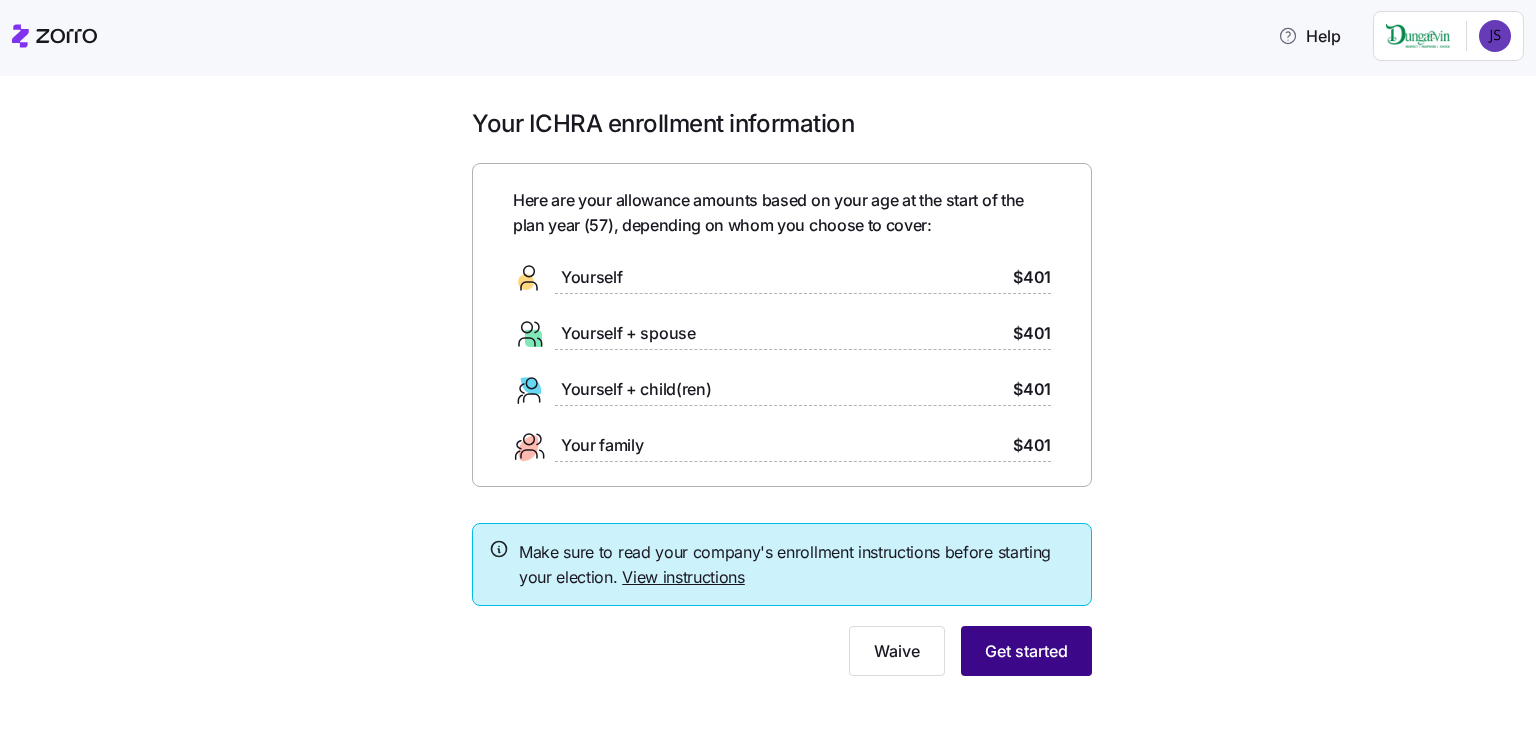 click on "Get started" at bounding box center [1026, 651] 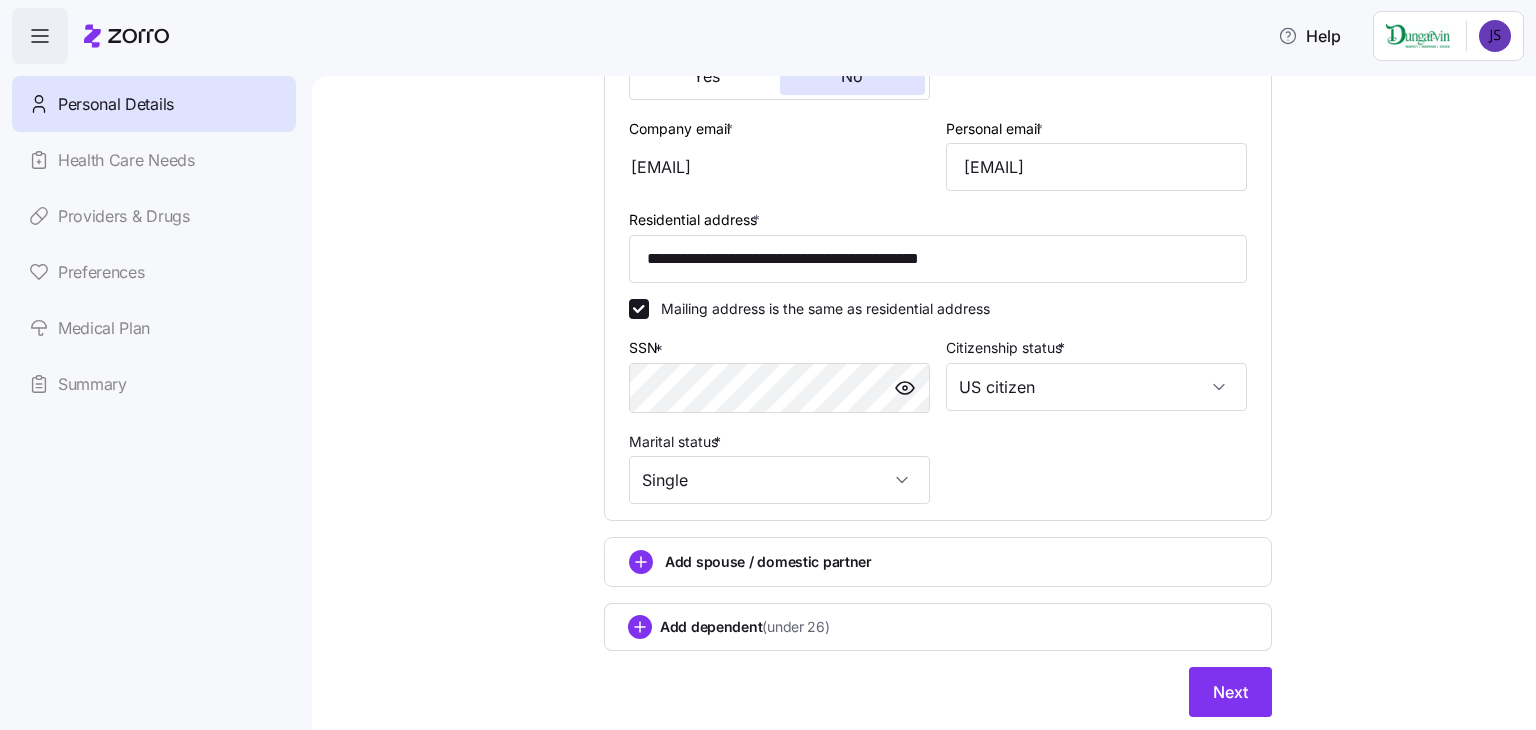 scroll, scrollTop: 592, scrollLeft: 0, axis: vertical 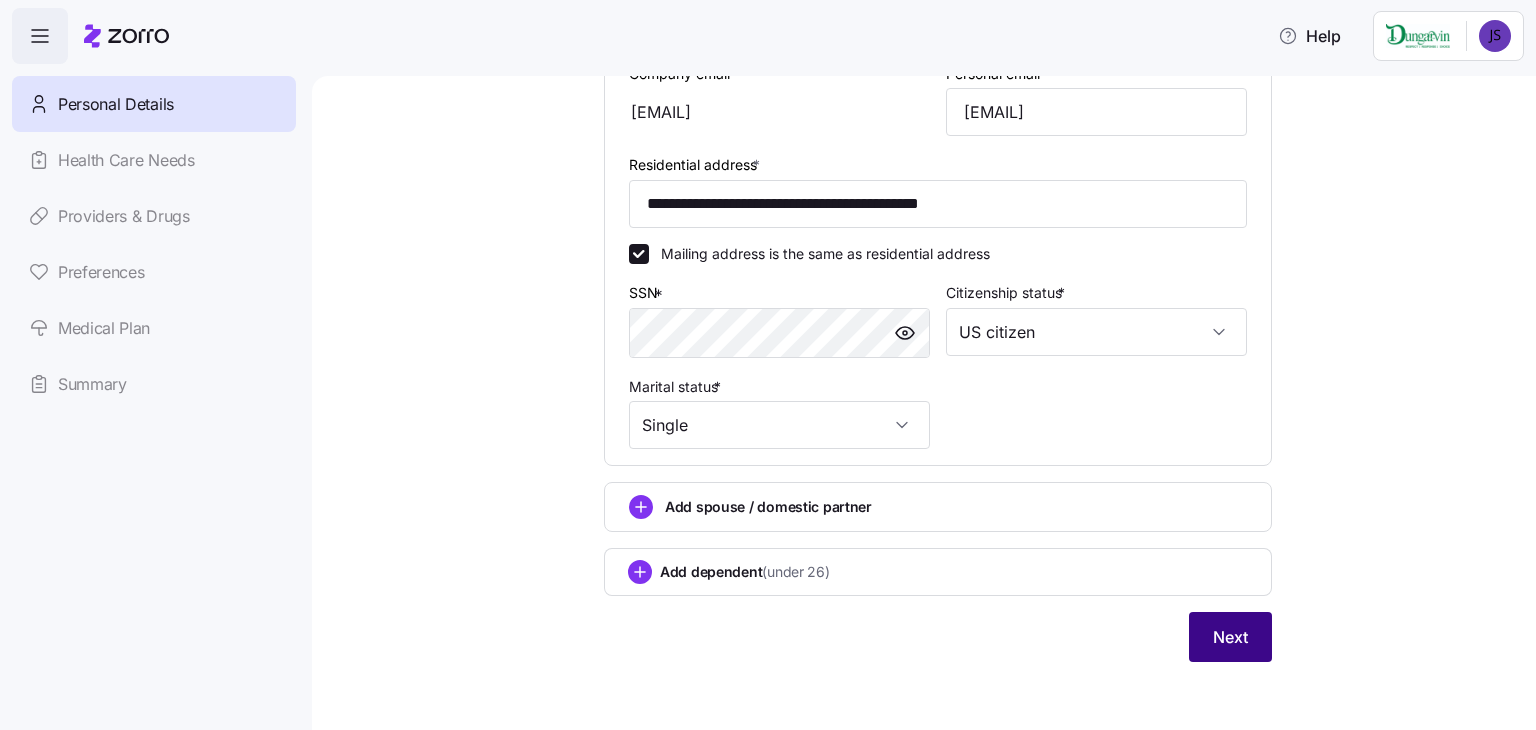 click on "Next" at bounding box center (1230, 637) 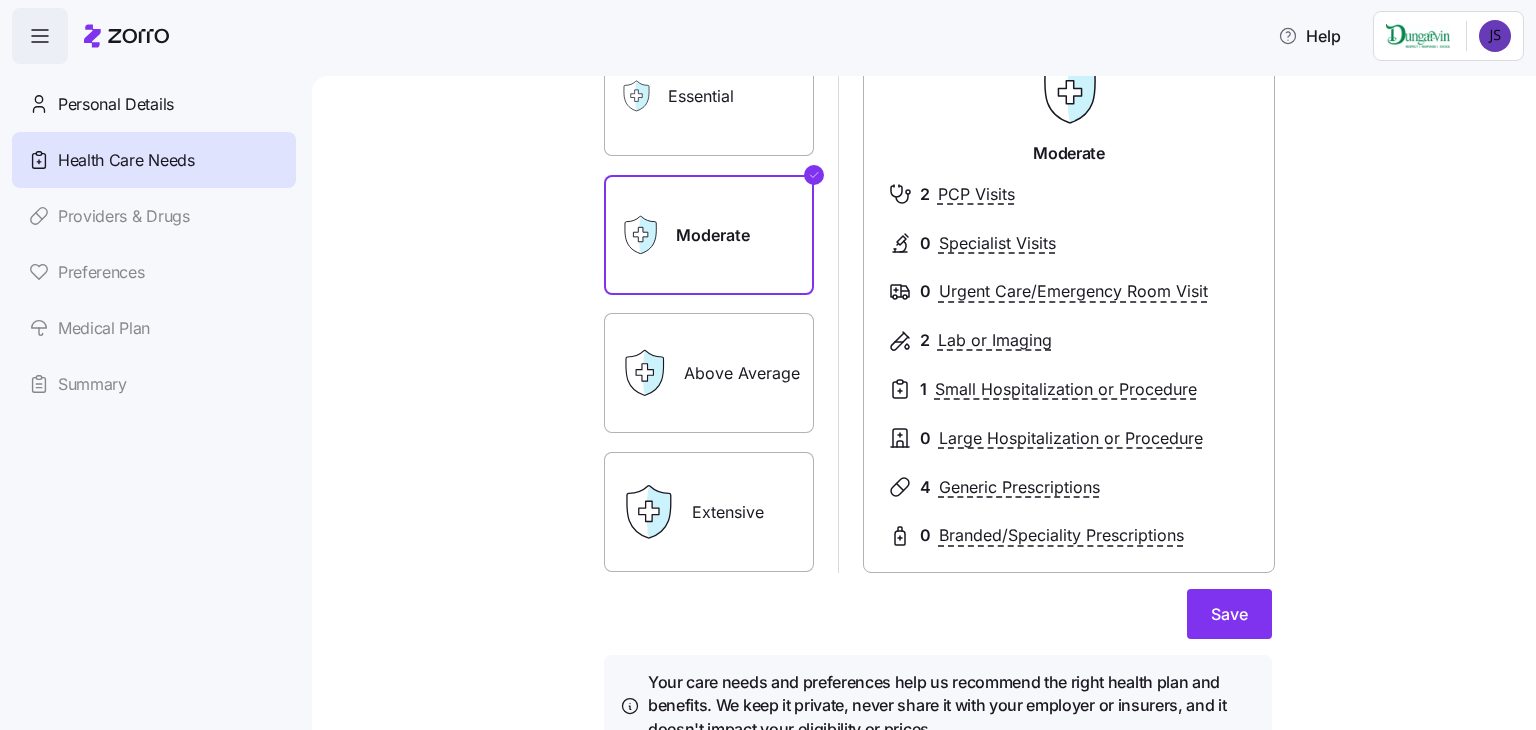 scroll, scrollTop: 190, scrollLeft: 0, axis: vertical 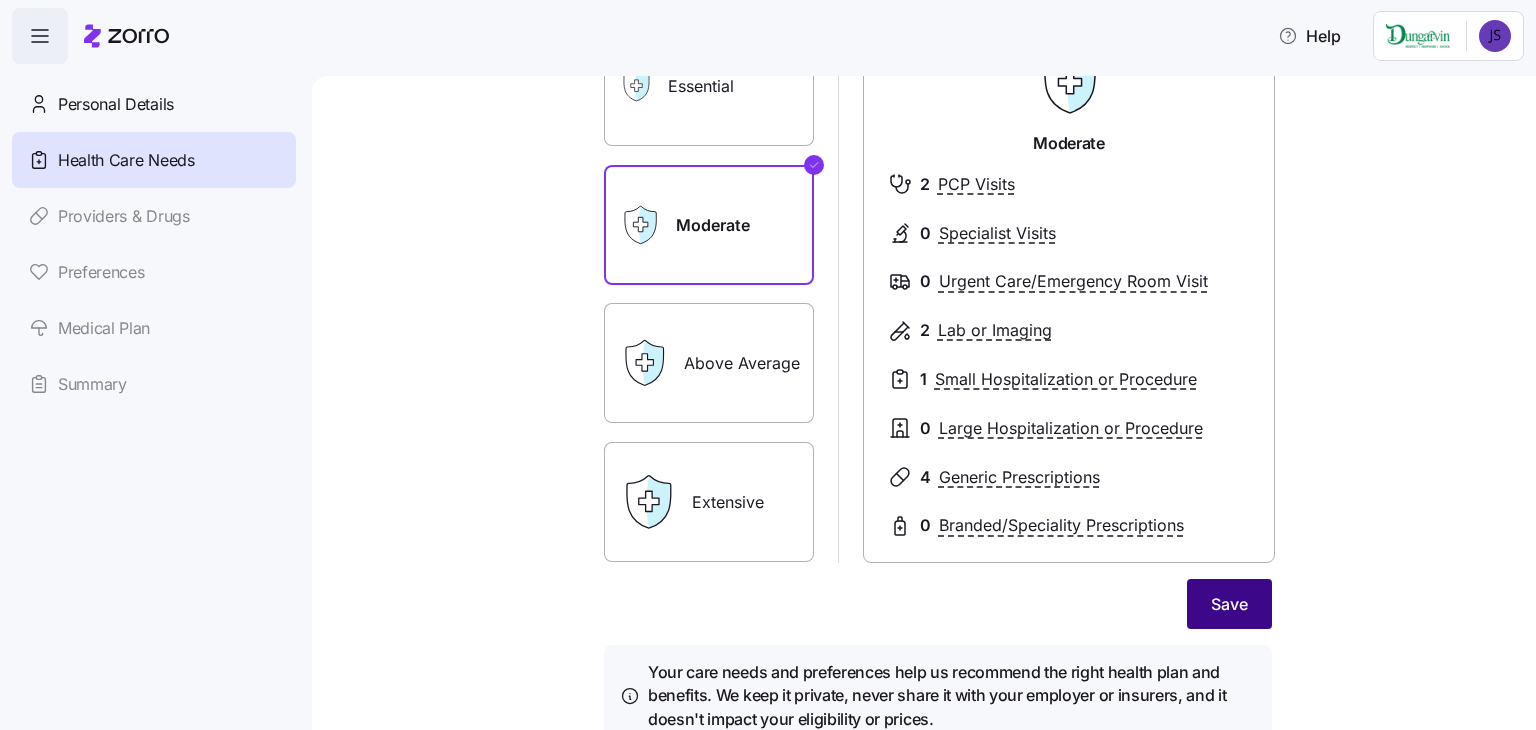 click on "Save" at bounding box center (1229, 604) 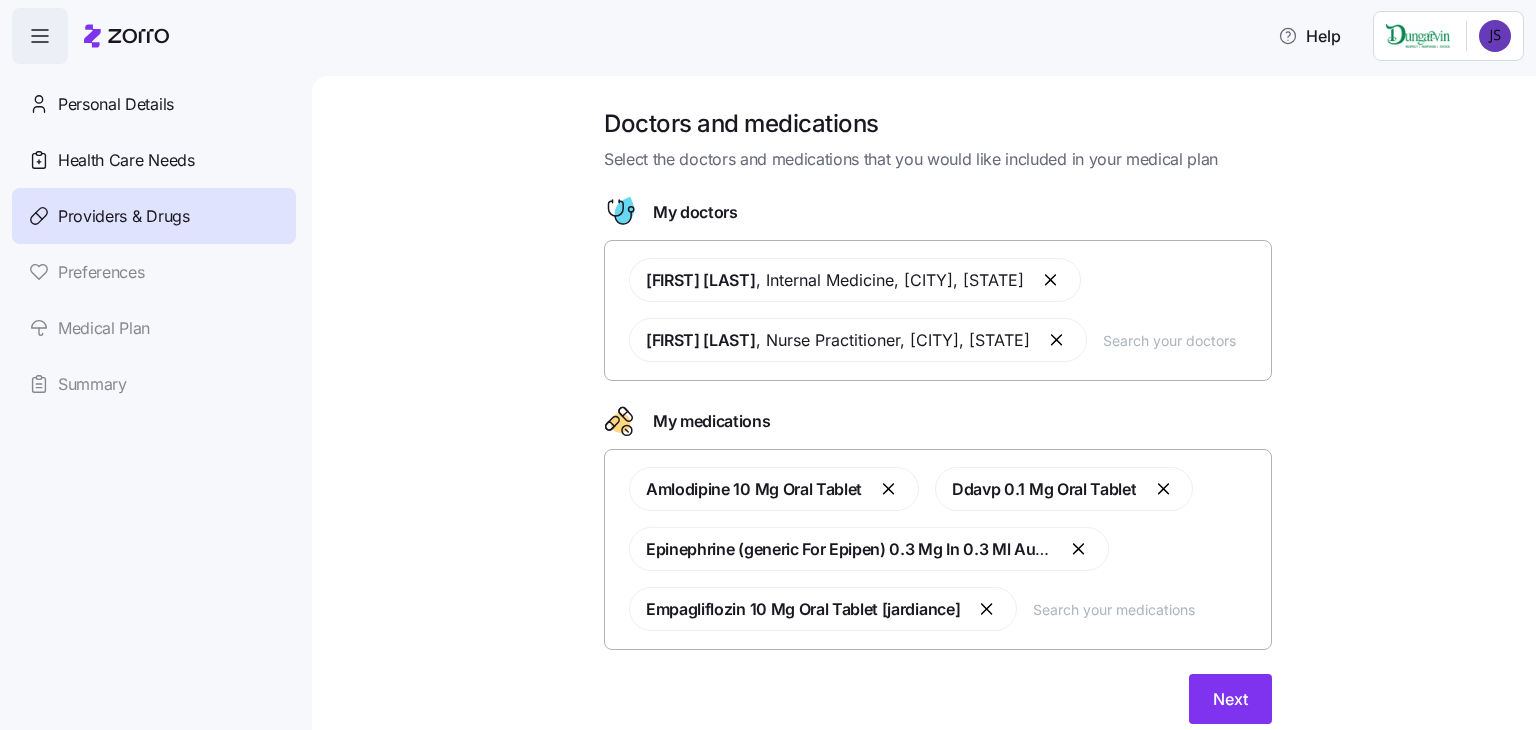 scroll, scrollTop: 65, scrollLeft: 0, axis: vertical 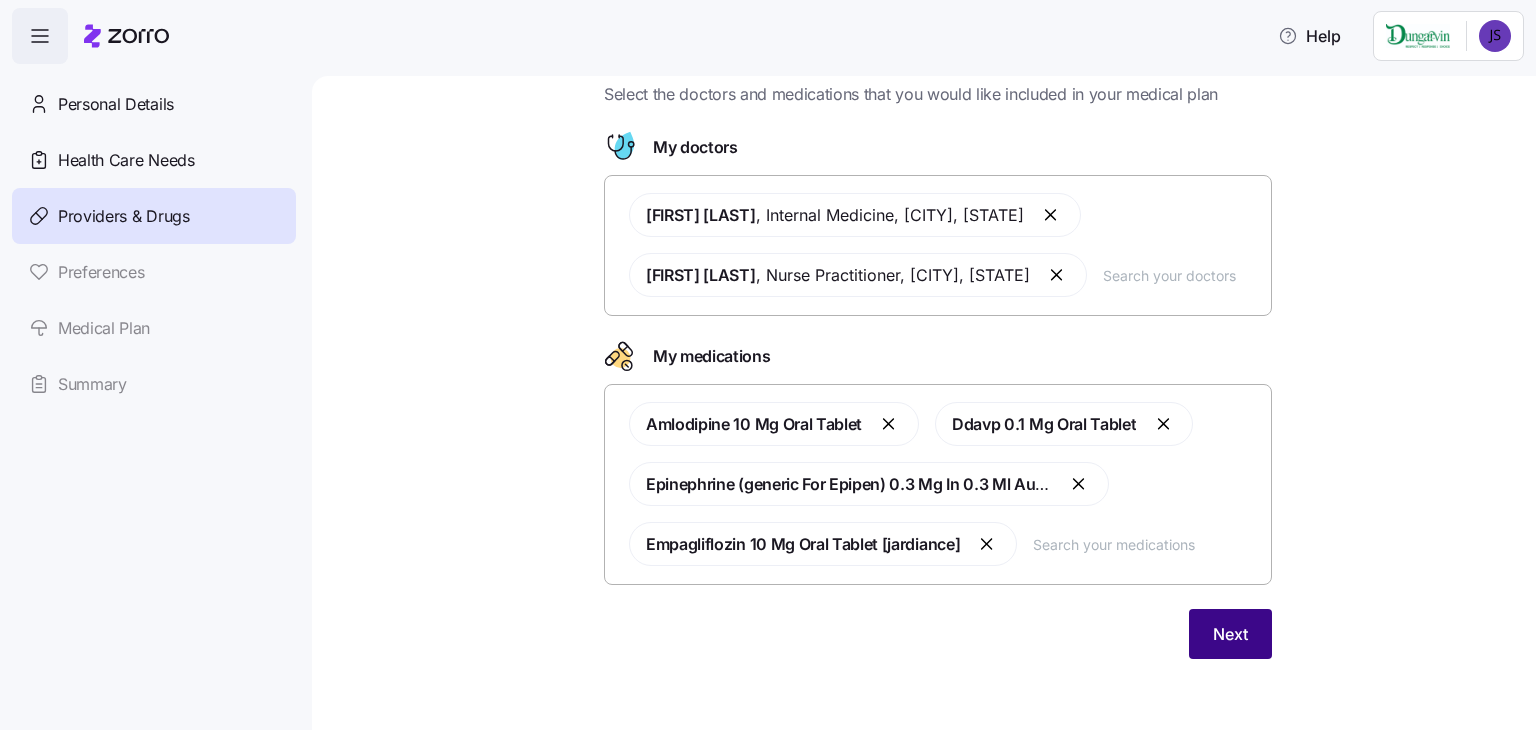 click on "Next" at bounding box center (1230, 634) 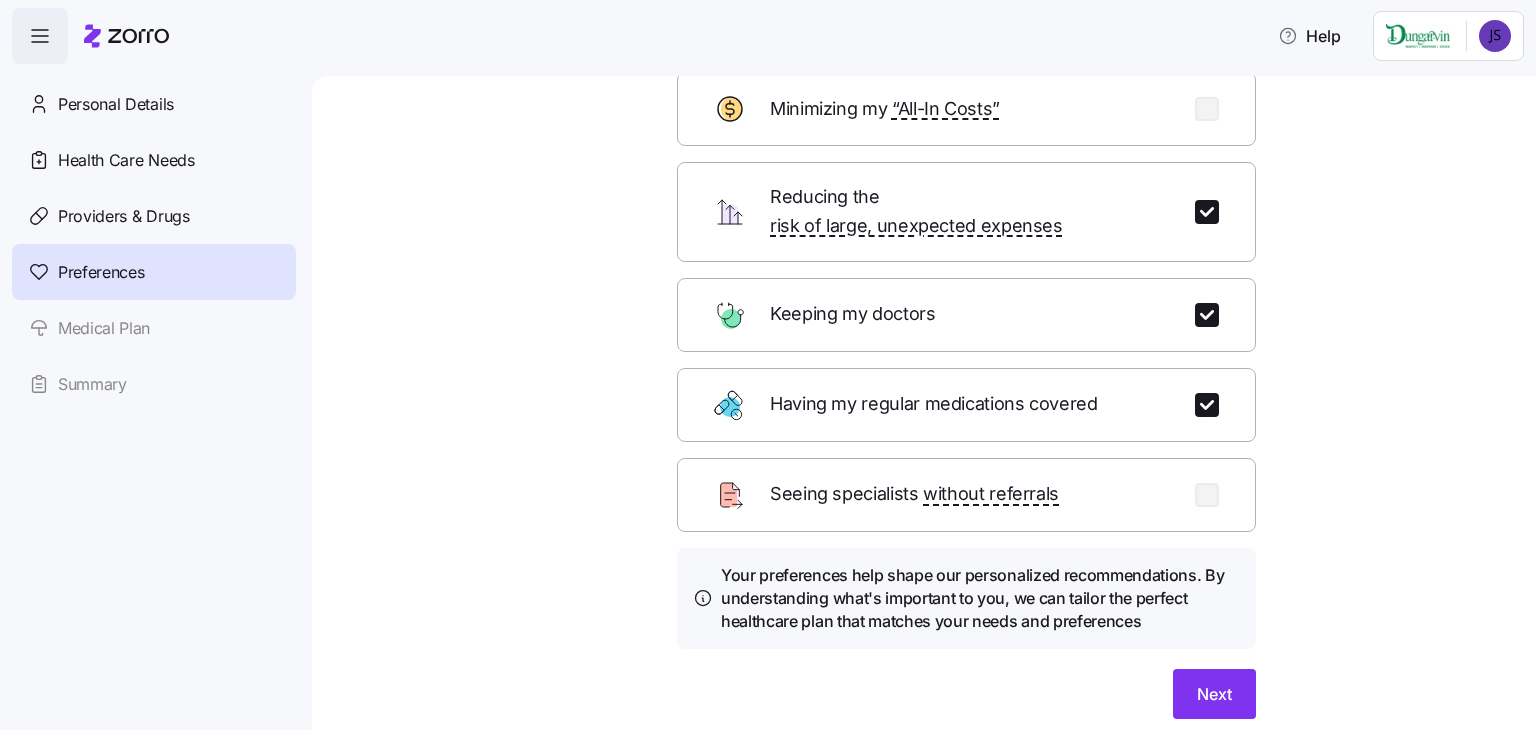 scroll, scrollTop: 182, scrollLeft: 0, axis: vertical 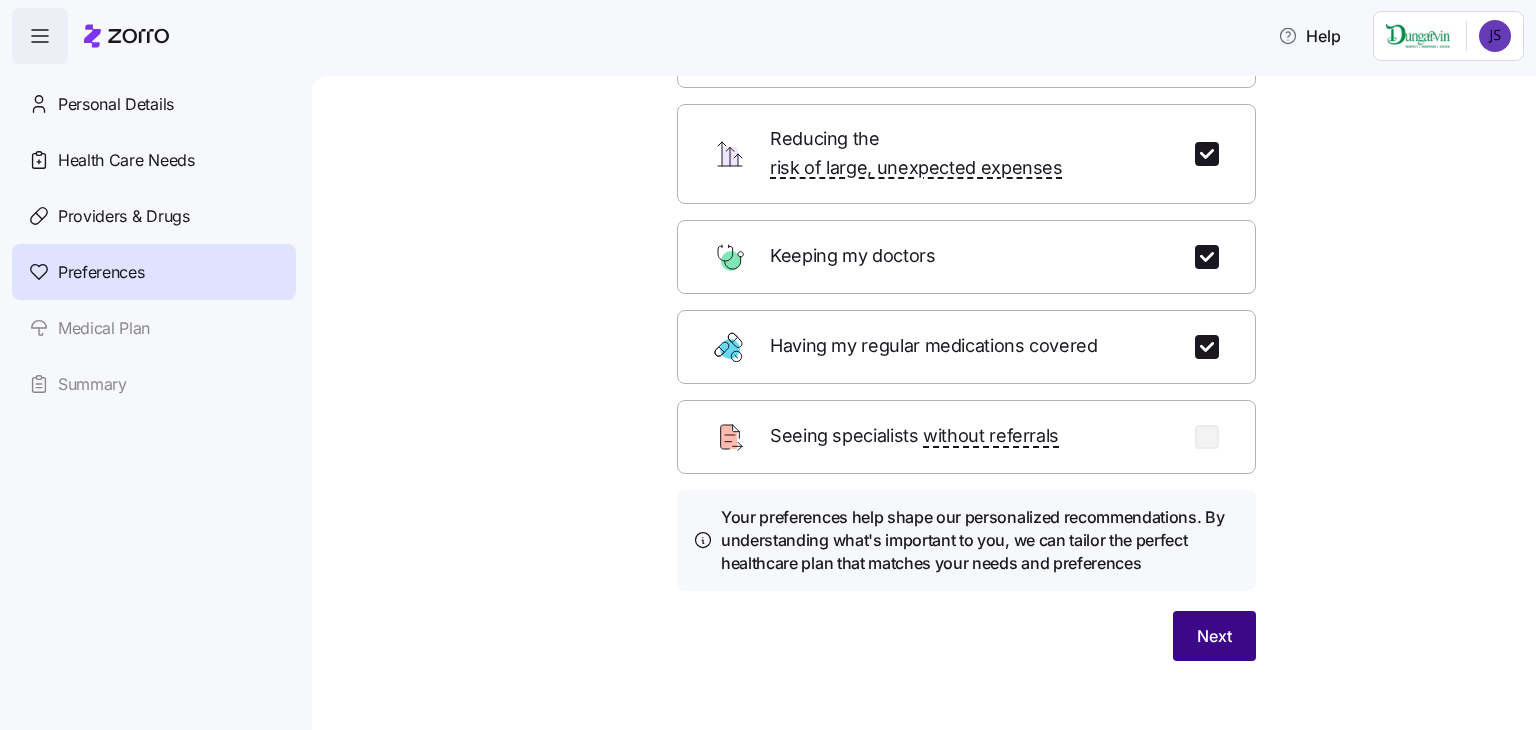 click on "Next" at bounding box center (1214, 636) 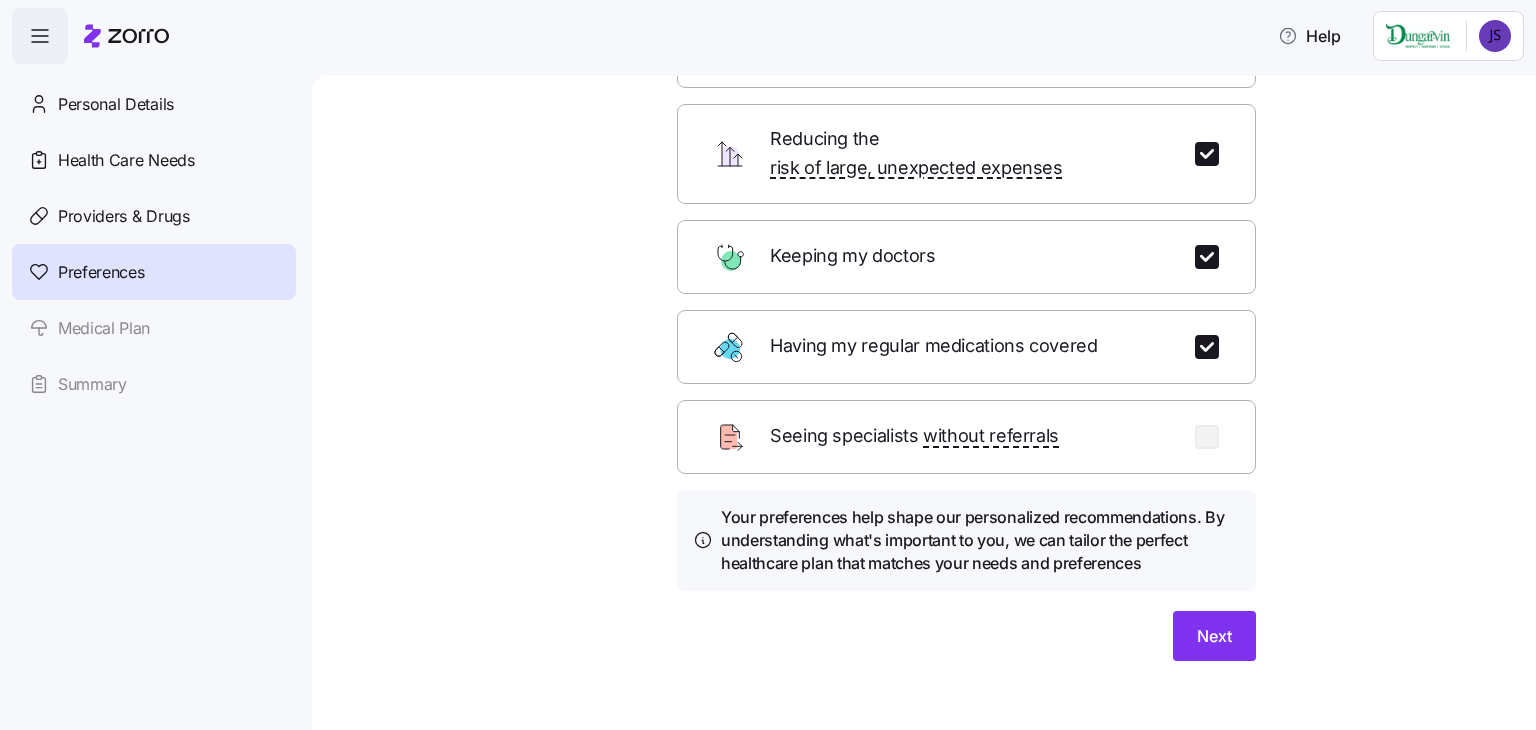 scroll, scrollTop: 0, scrollLeft: 0, axis: both 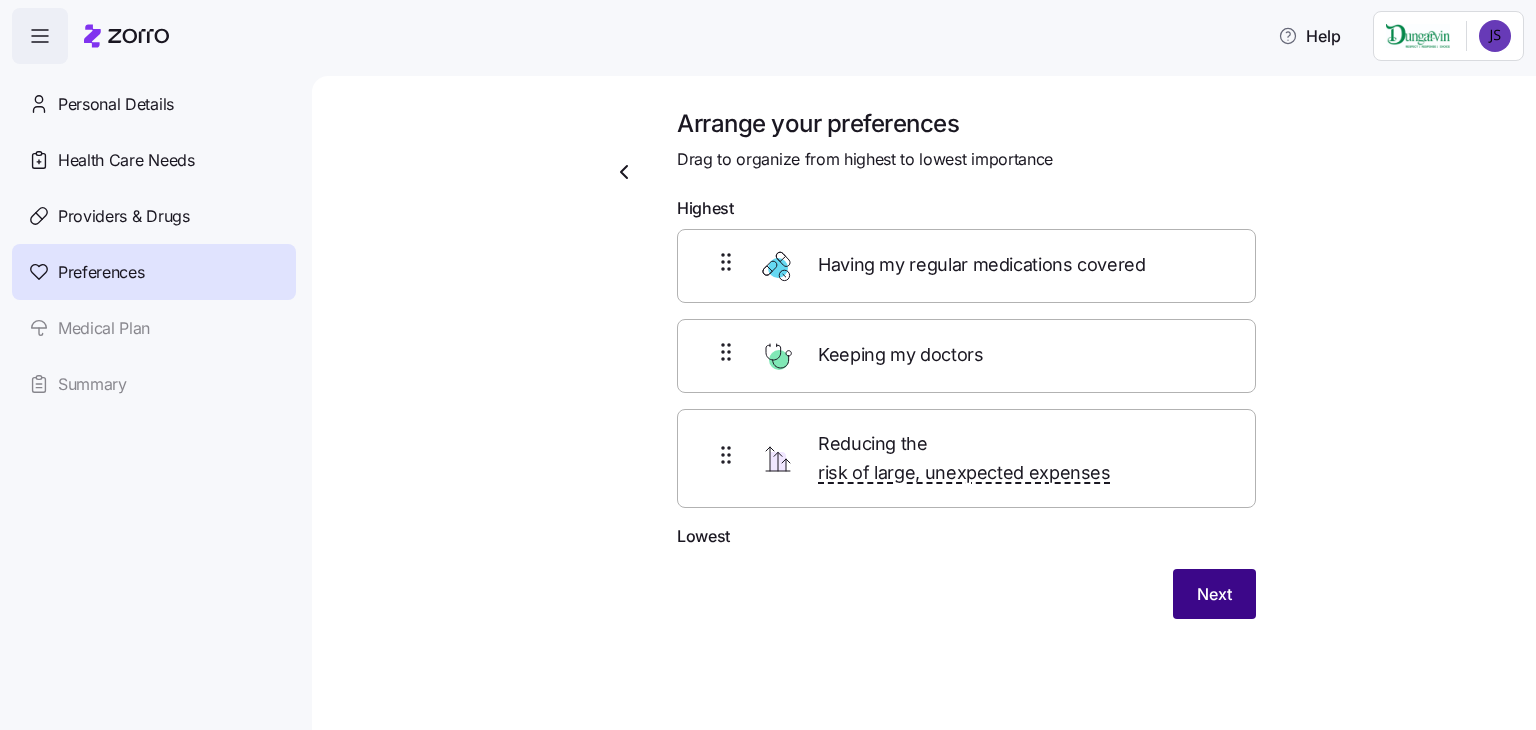 click on "Next" at bounding box center (1214, 594) 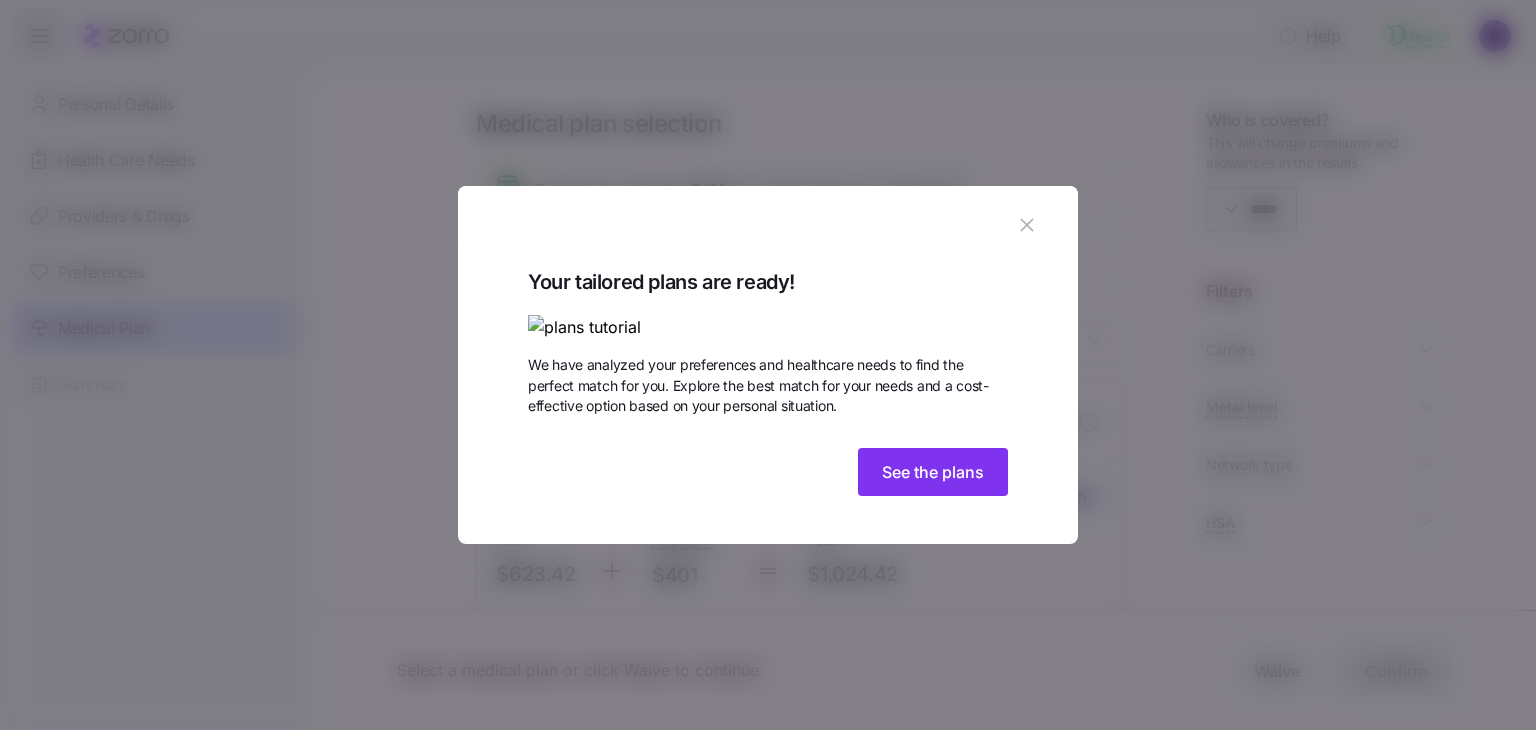 click at bounding box center (768, 327) 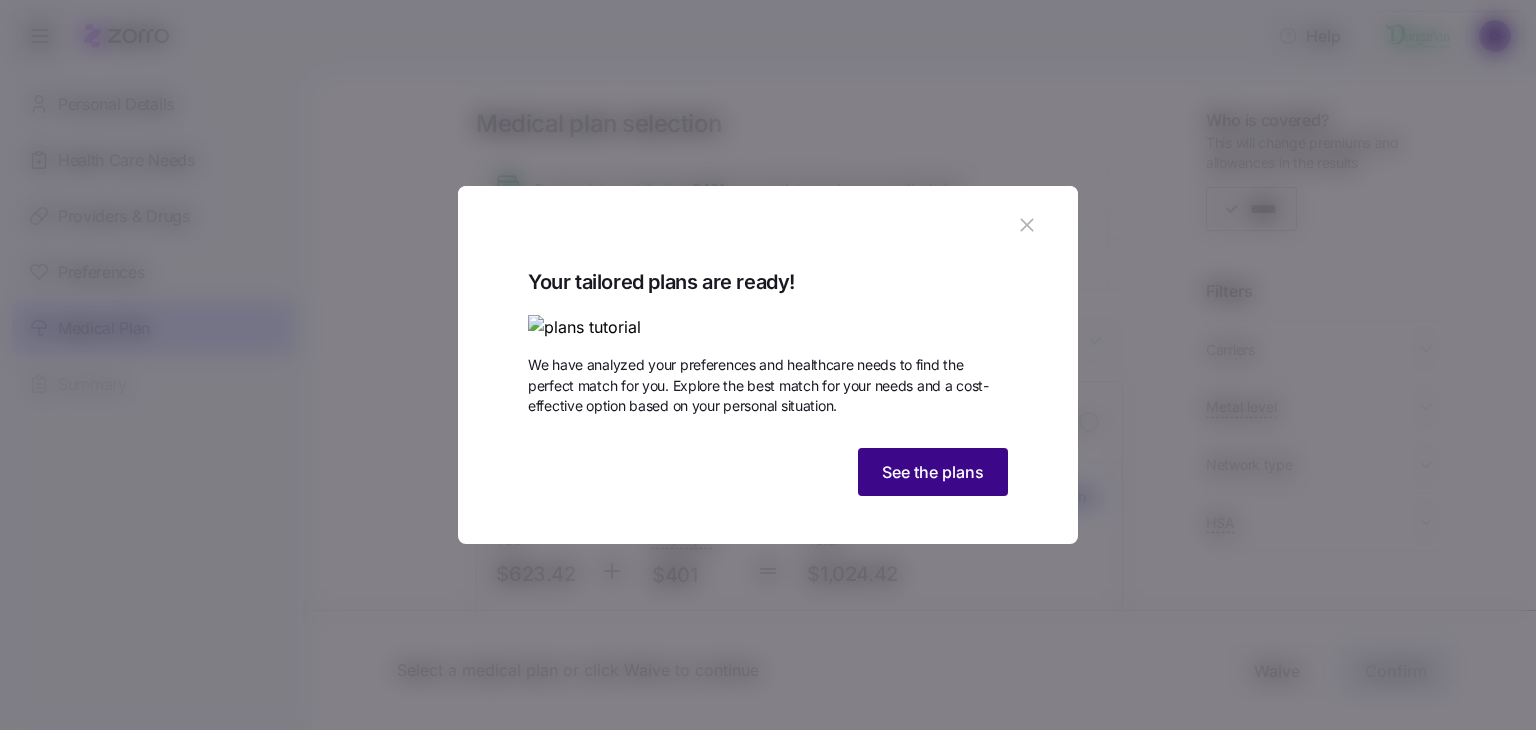 click on "See the plans" at bounding box center (933, 472) 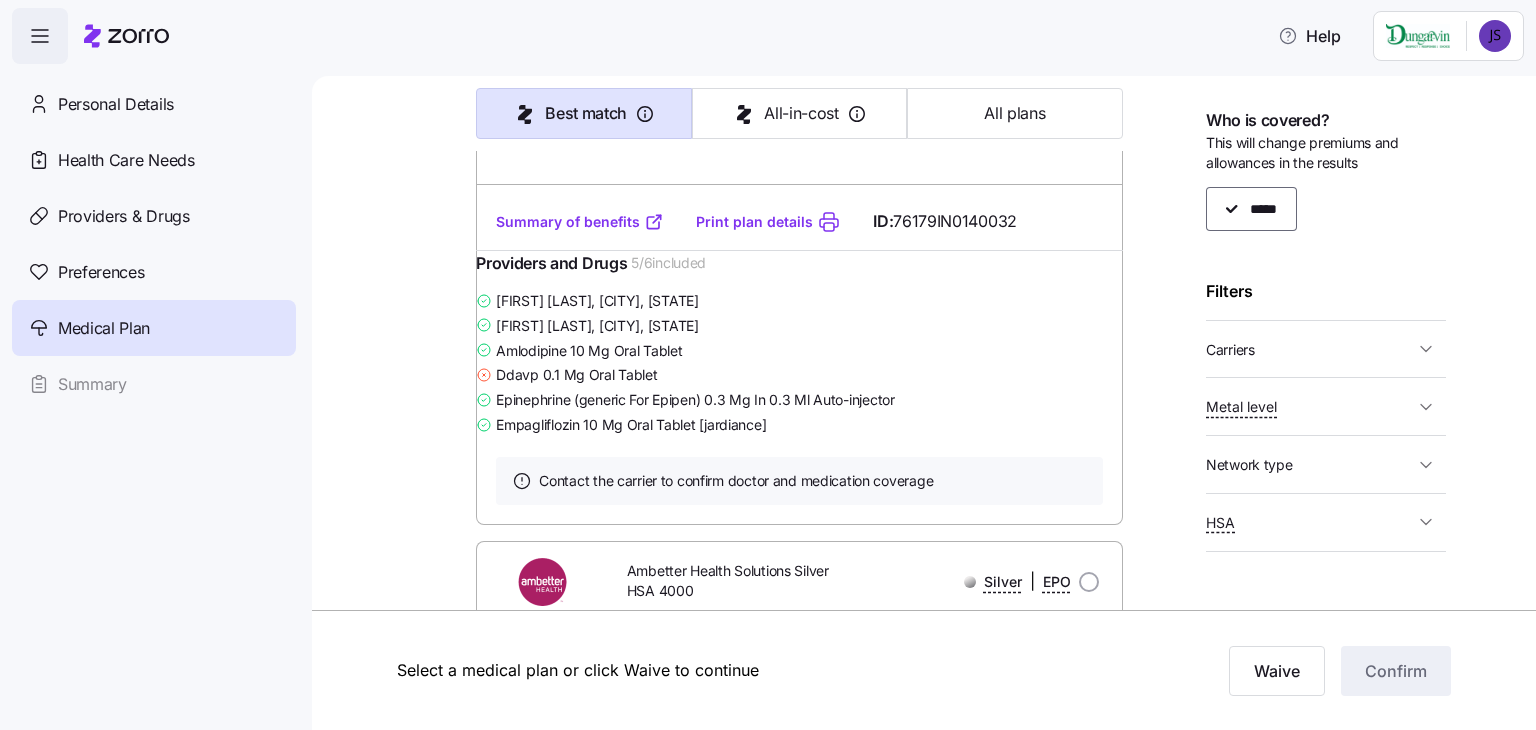 scroll, scrollTop: 4907, scrollLeft: 0, axis: vertical 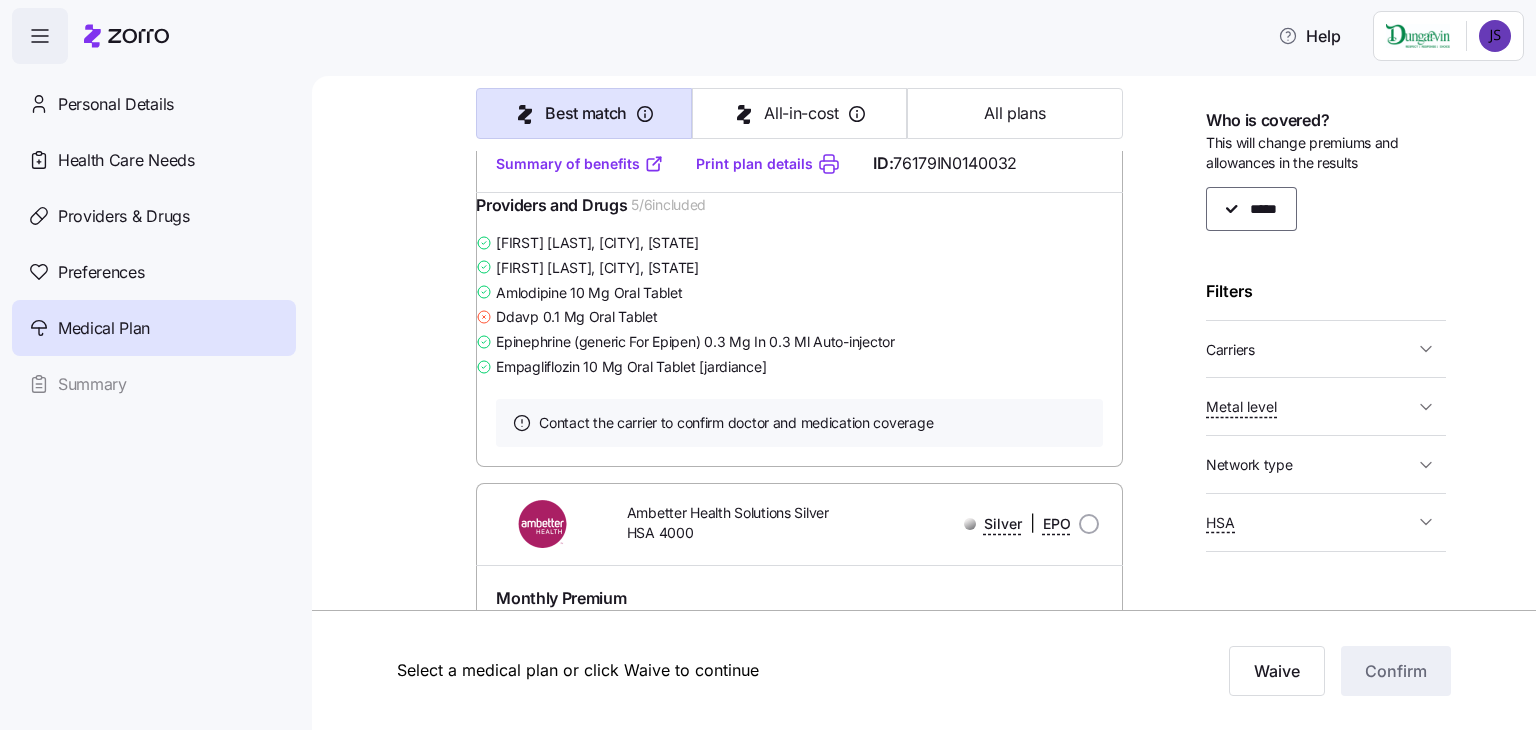 click at bounding box center [1089, -197] 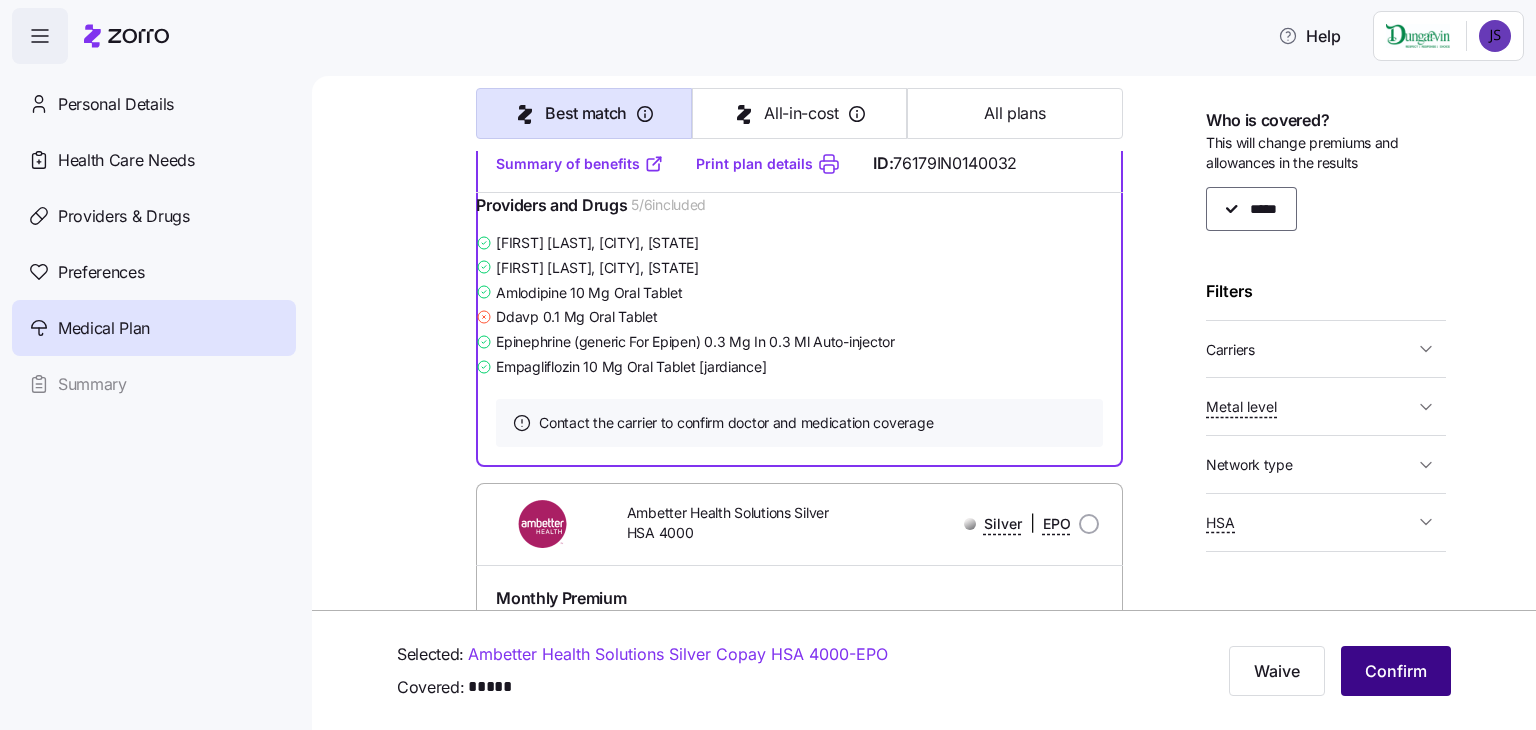 click on "Confirm" at bounding box center (1396, 671) 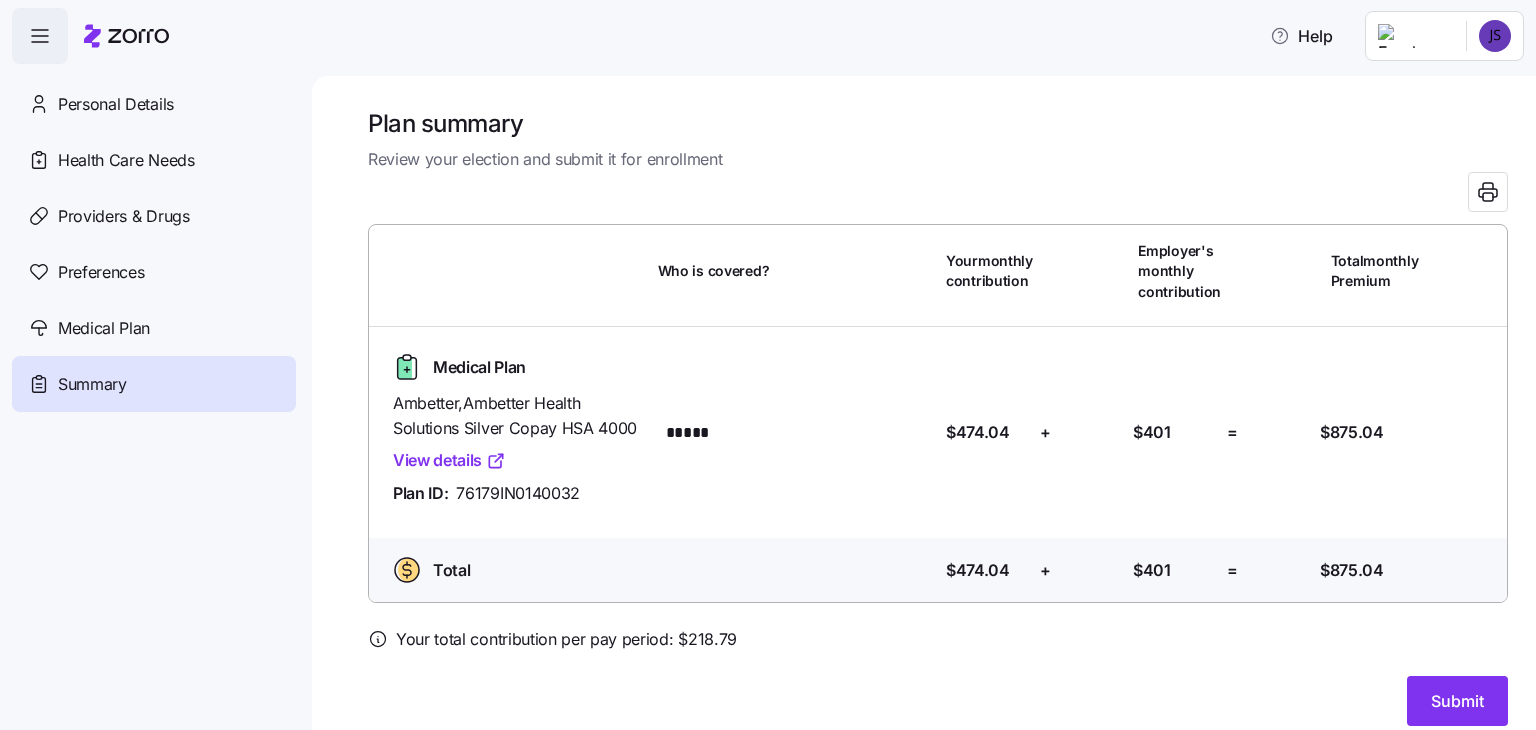 click on "View details" at bounding box center [449, 460] 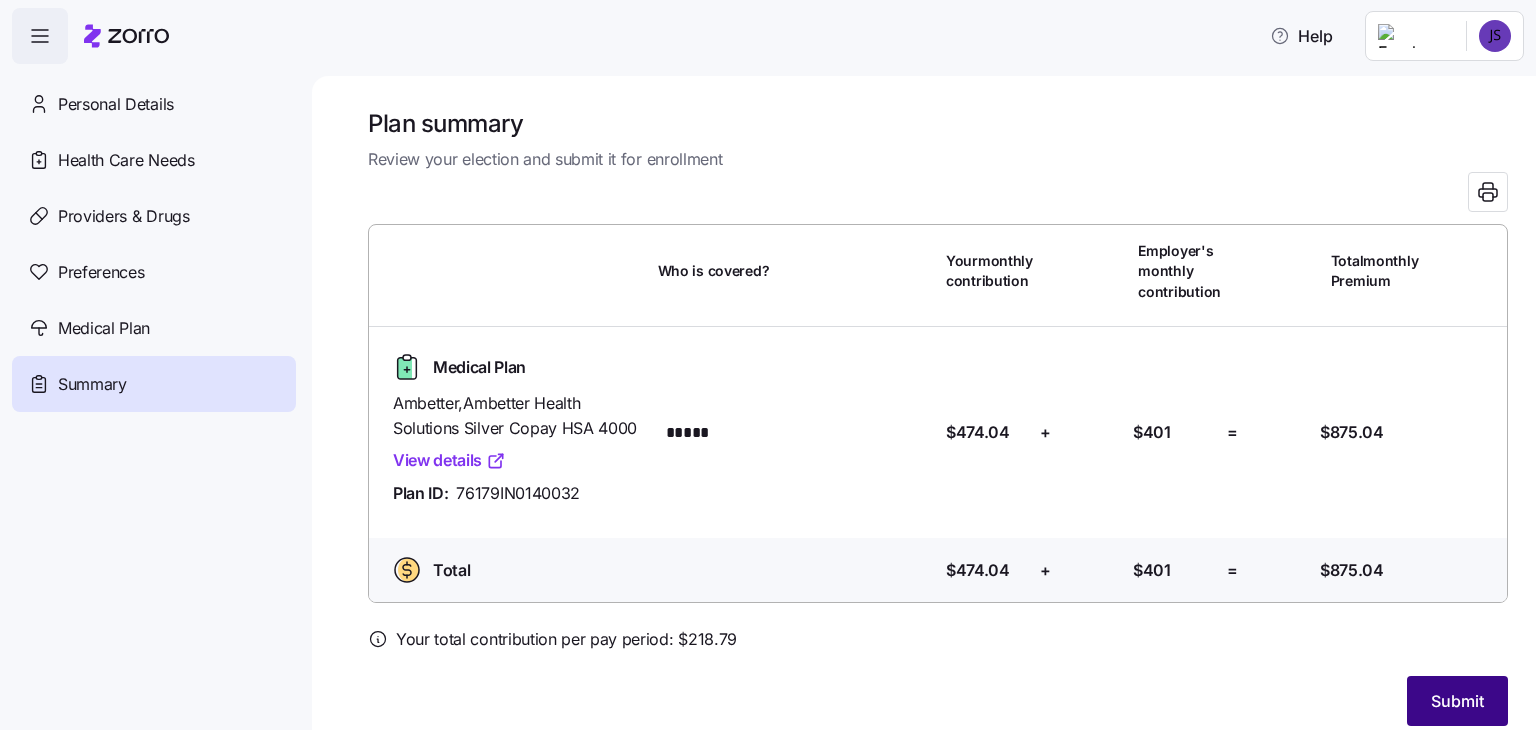 click on "Submit" at bounding box center [1457, 701] 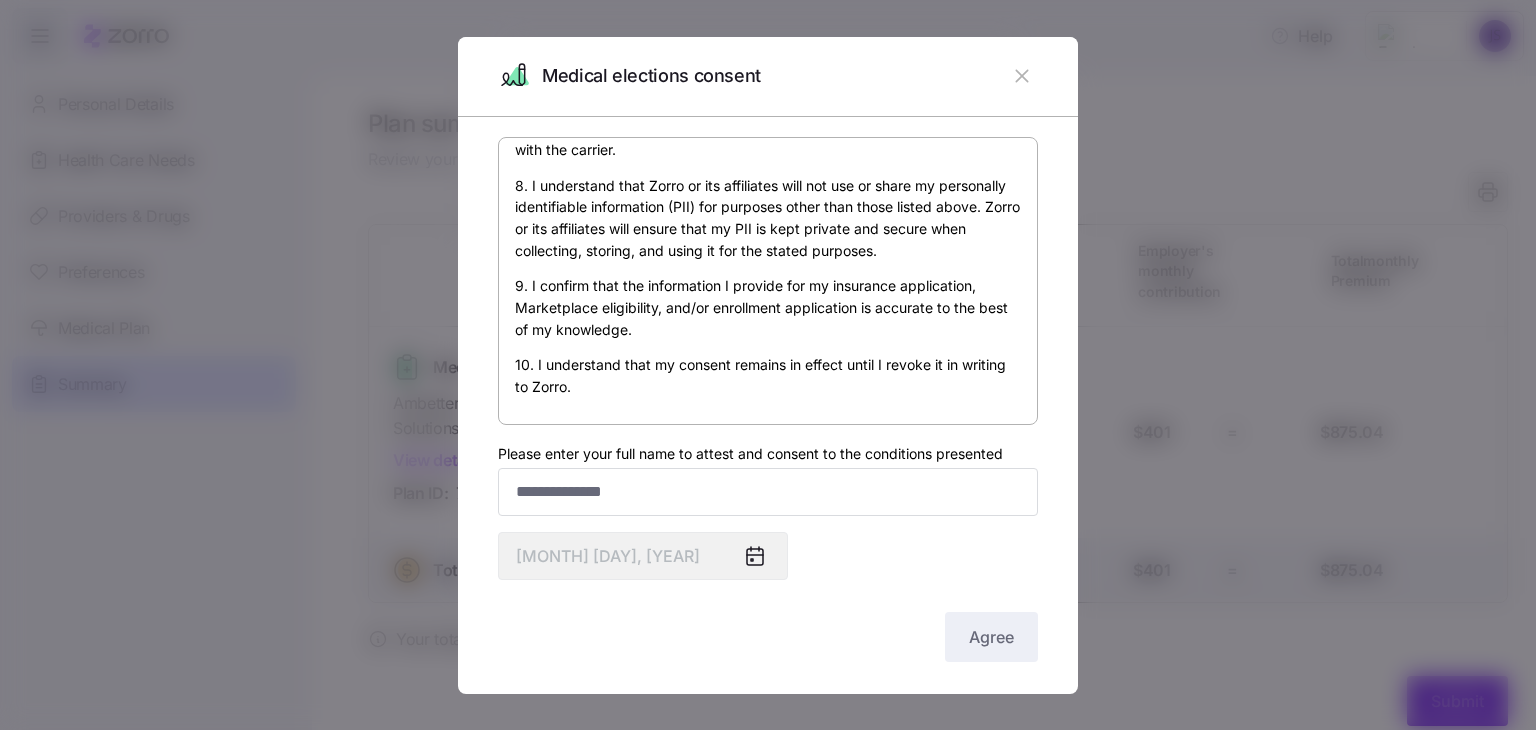 scroll, scrollTop: 1235, scrollLeft: 0, axis: vertical 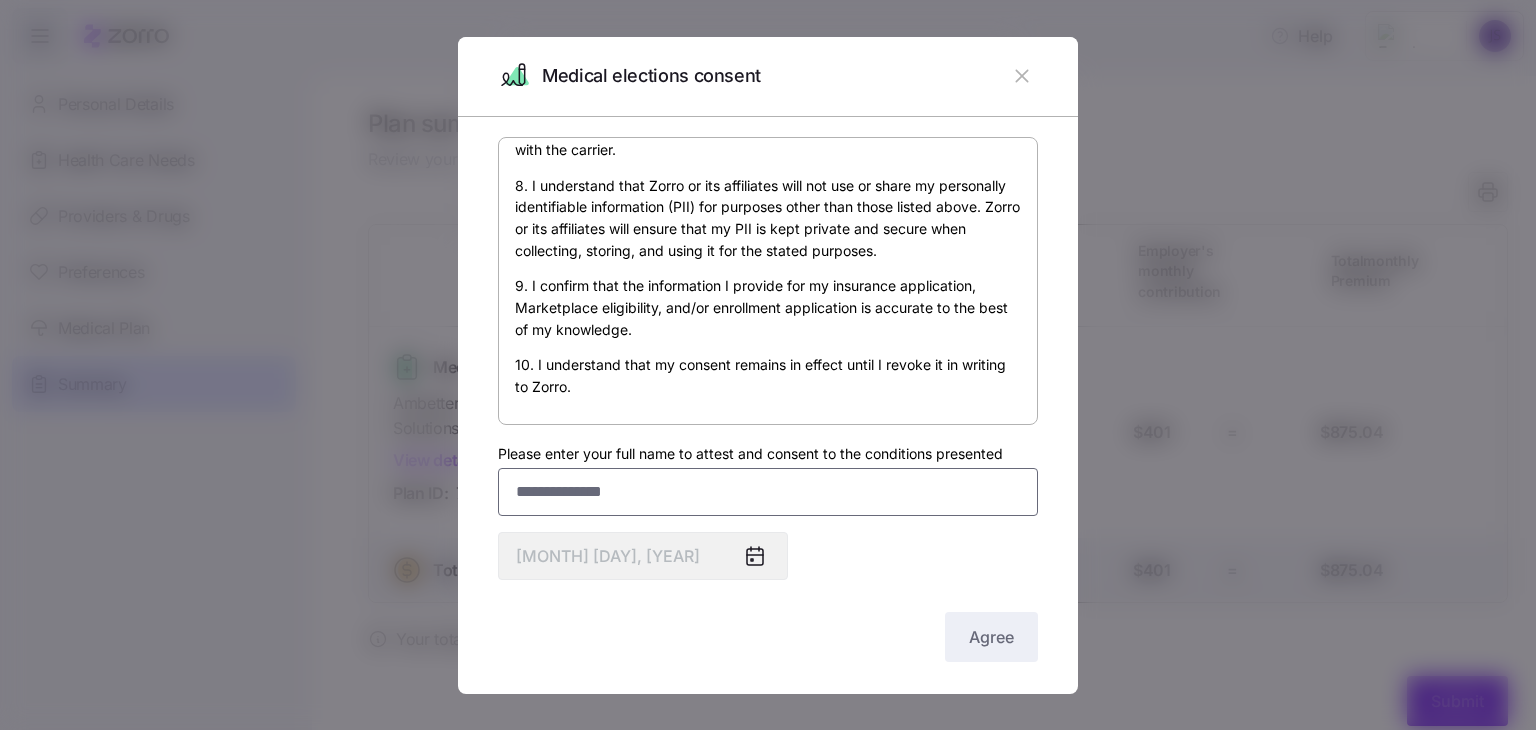 click on "Please enter your full name to attest and consent to the conditions presented" at bounding box center [768, 492] 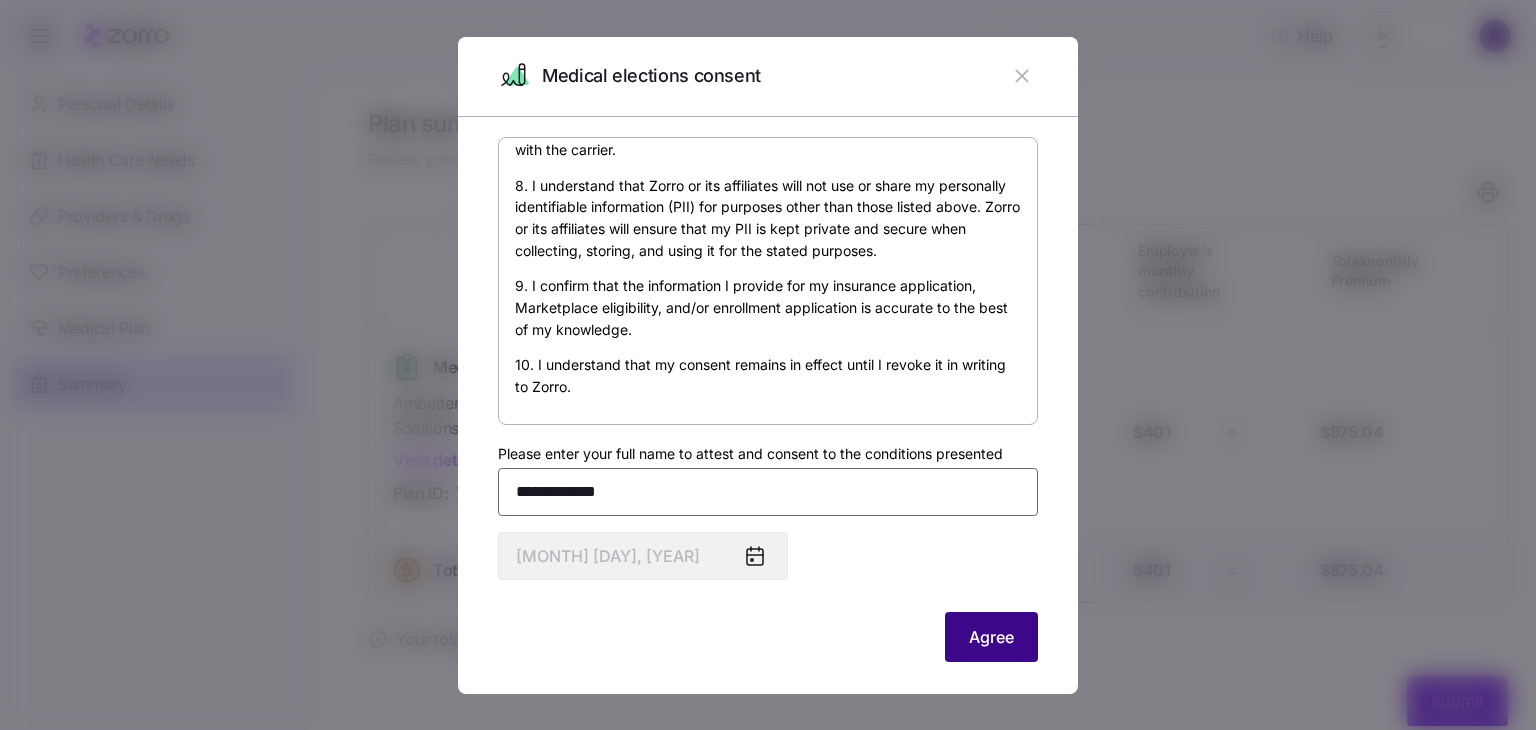 type on "**********" 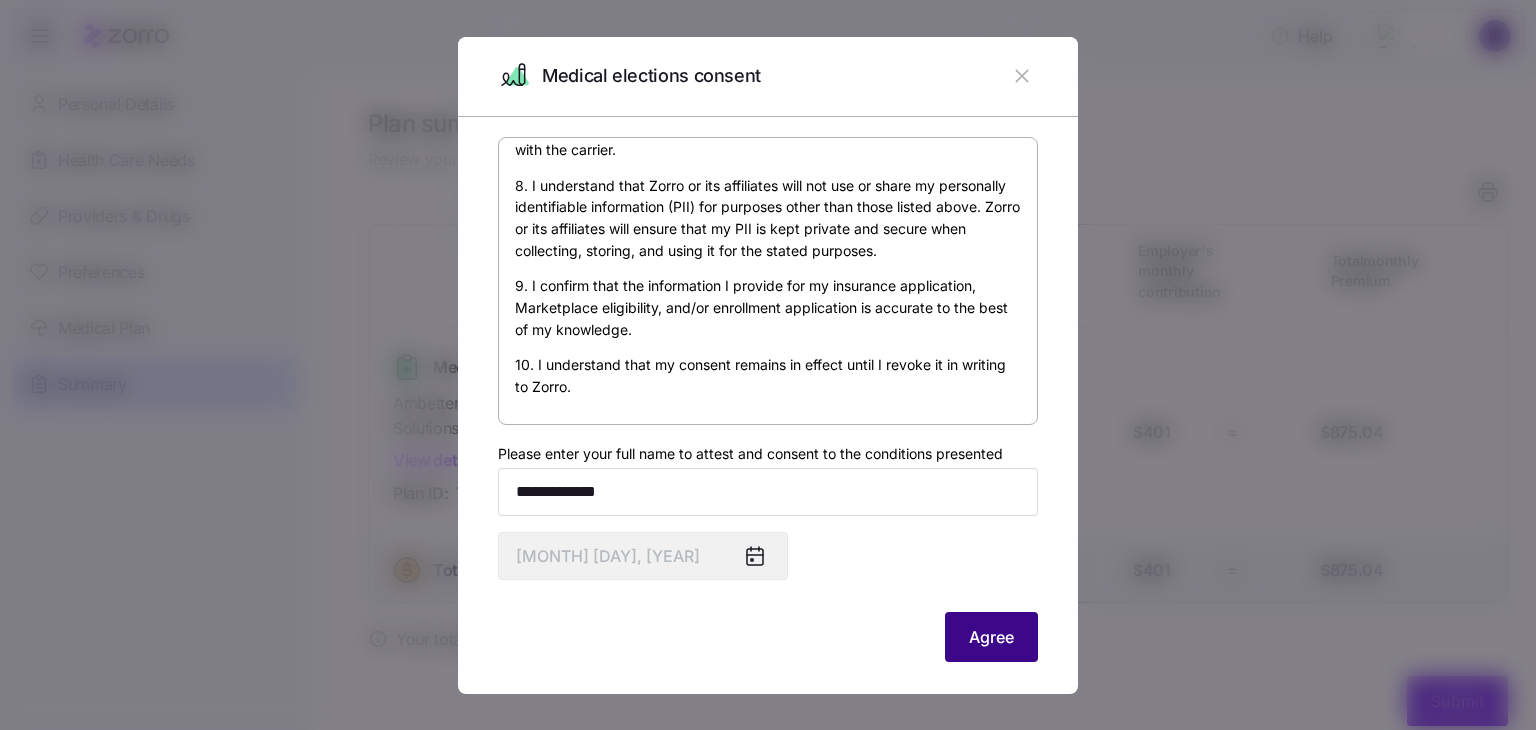 click on "Agree" at bounding box center (991, 637) 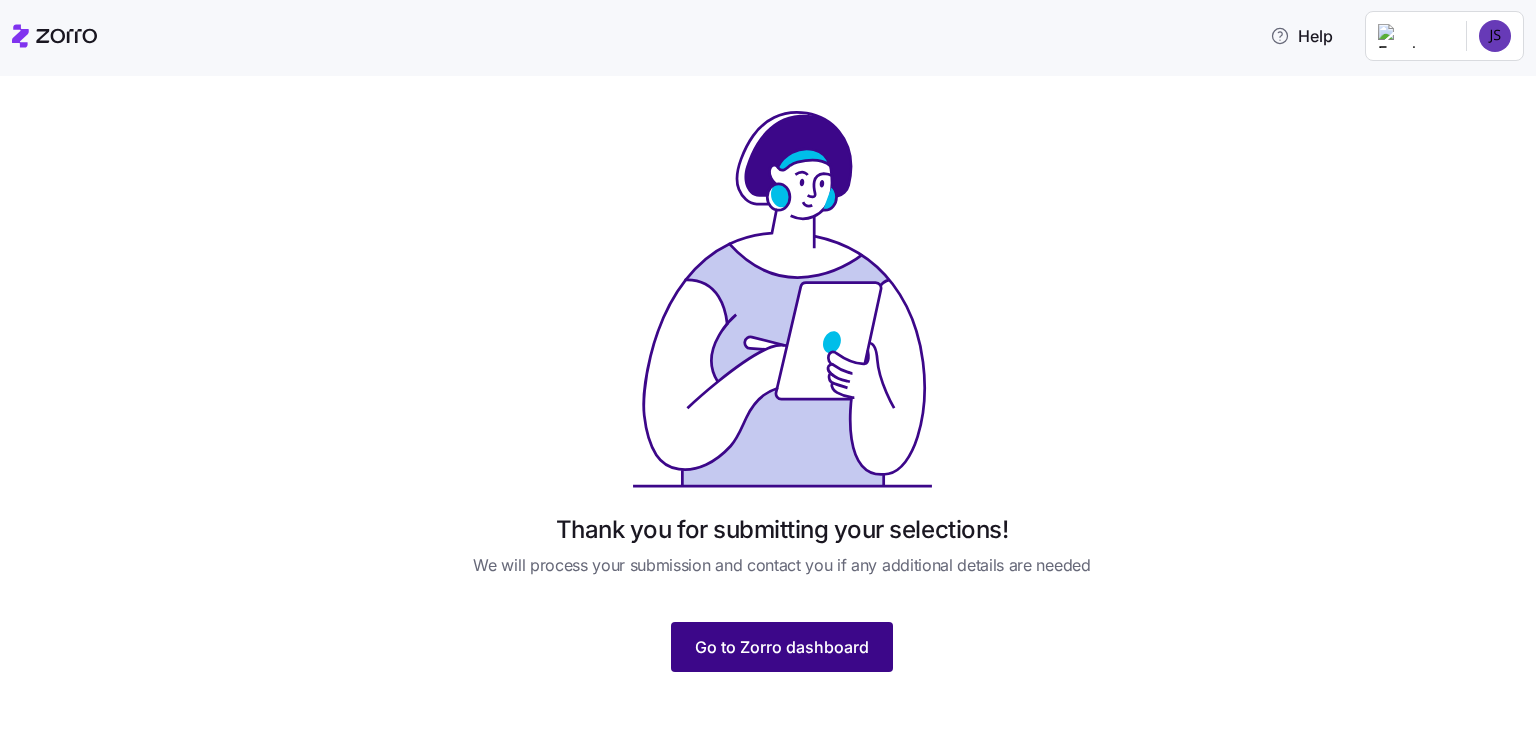 click on "Go to Zorro dashboard" at bounding box center [782, 647] 